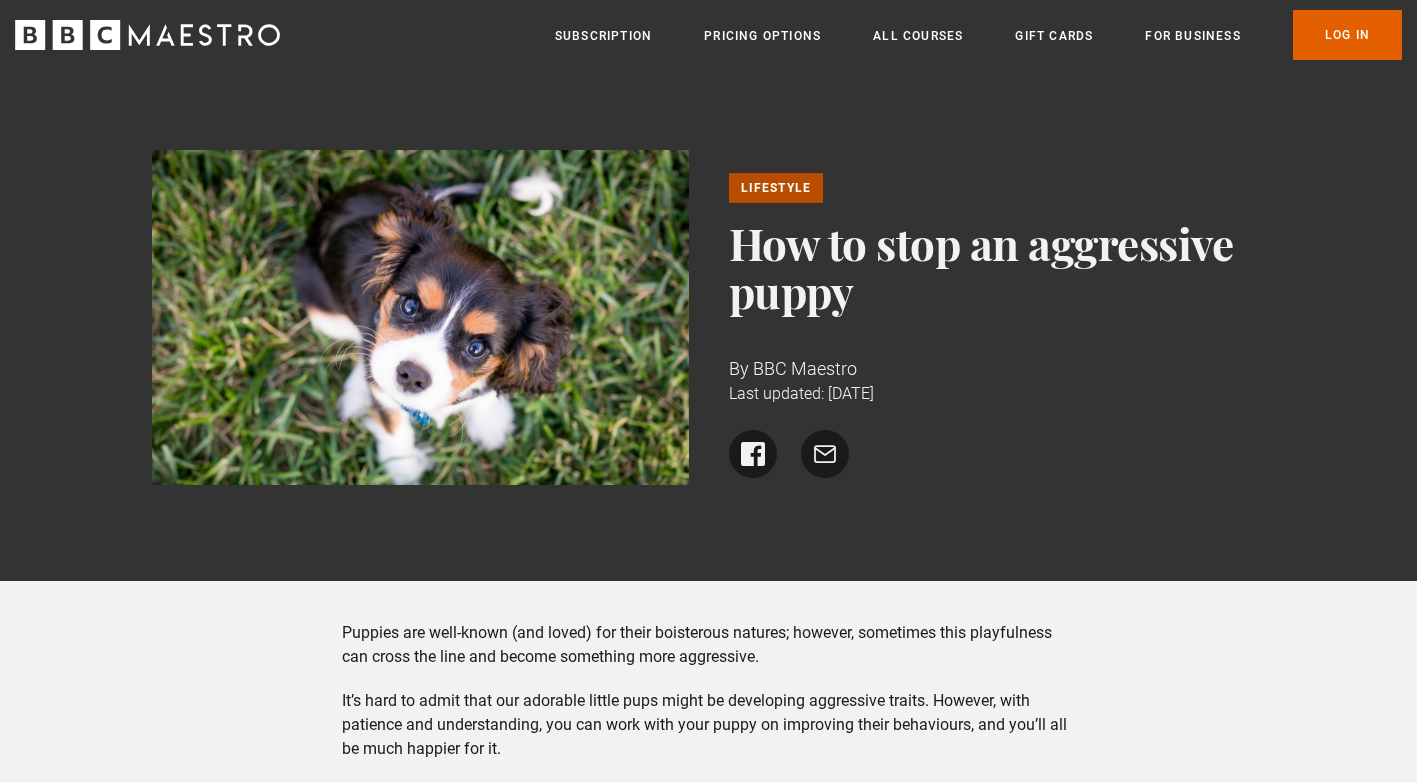 scroll, scrollTop: 500, scrollLeft: 0, axis: vertical 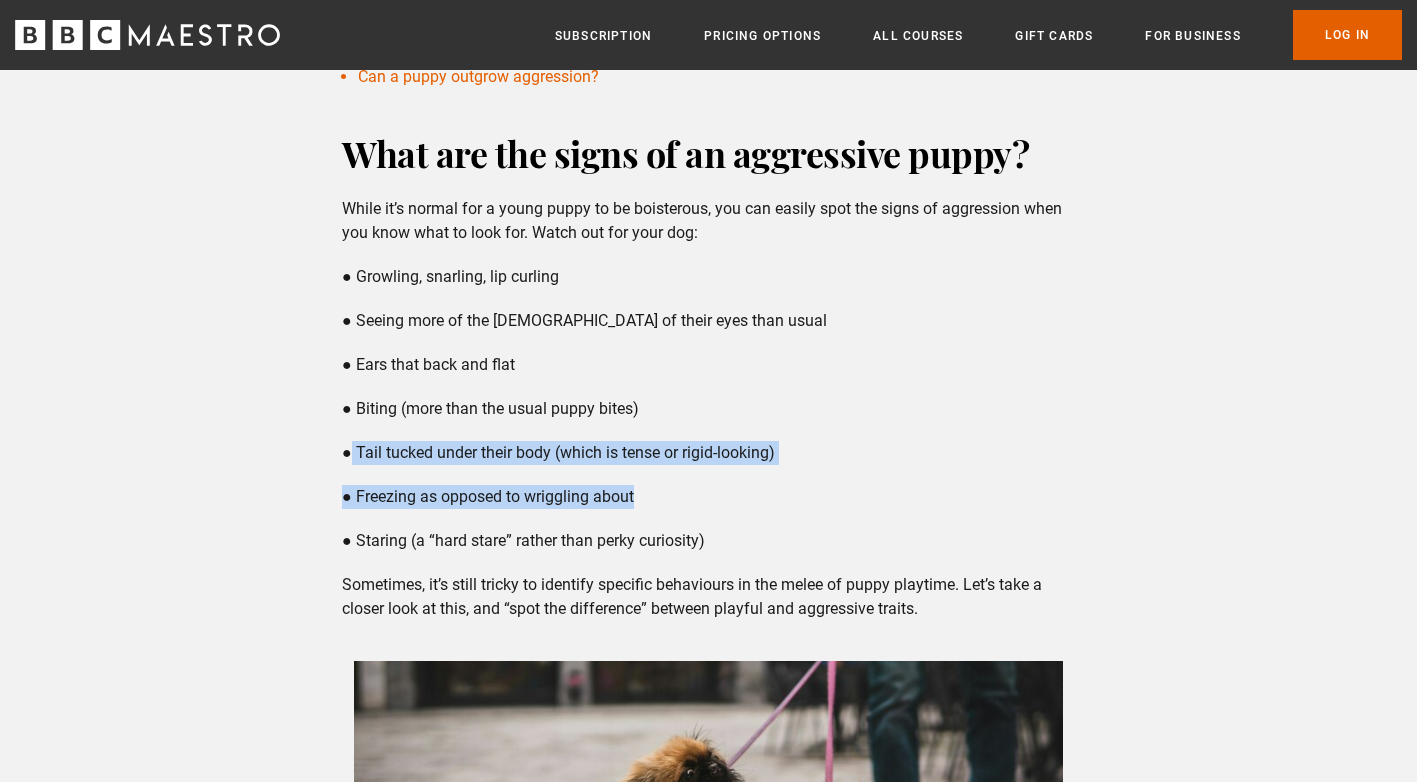 drag, startPoint x: 647, startPoint y: 500, endPoint x: 350, endPoint y: 444, distance: 302.23337 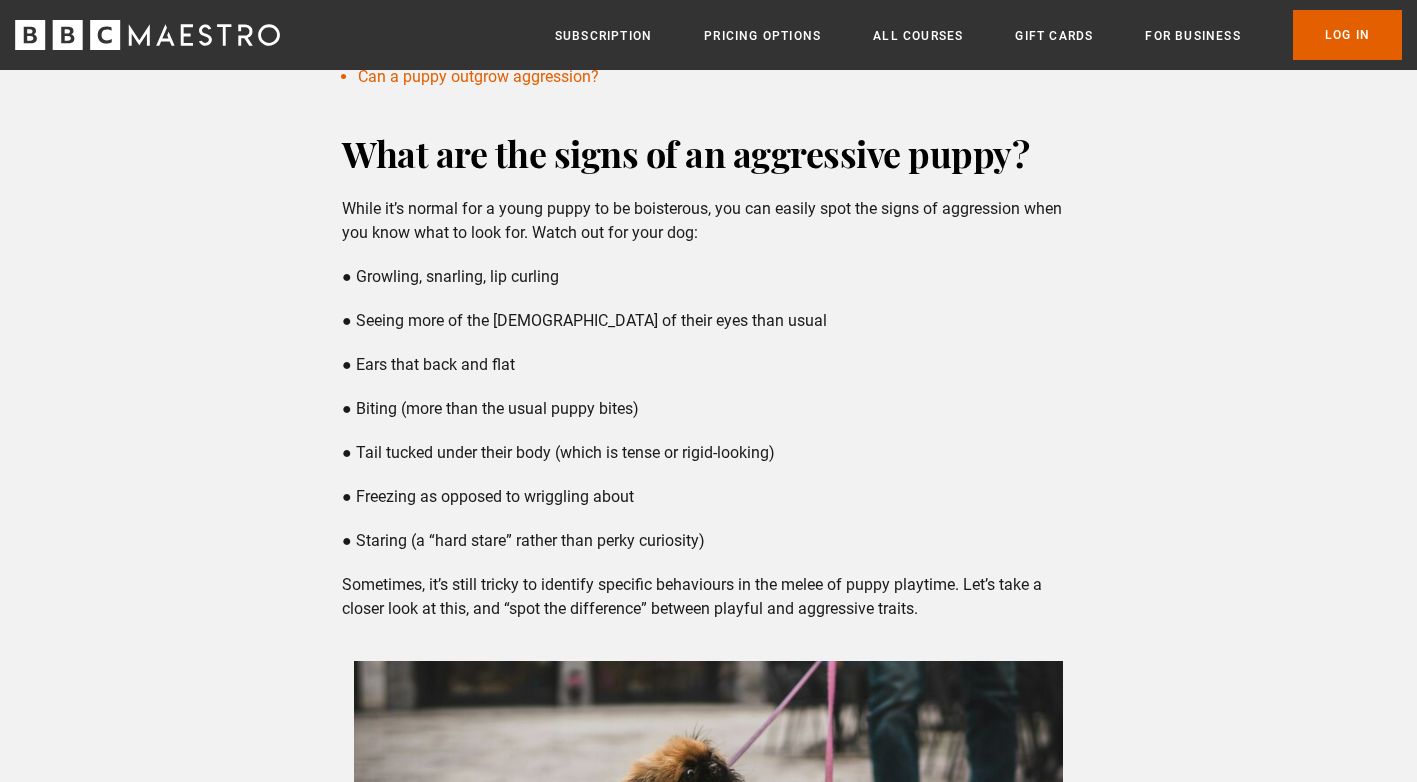 click on "What are the signs of an aggressive puppy?
While it’s normal for a young puppy to be boisterous, you can easily spot the signs of aggression when you know what to look for. Watch out for your dog:
● Growling, snarling, lip curling
● Seeing more of the [DEMOGRAPHIC_DATA] of their eyes than usual
● Ears that back and flat
● Biting (more than the usual puppy bites)
● Tail tucked under their body (which is tense or rigid-looking)
● Freezing as opposed to wriggling about
● Staring (a “hard stare” rather than perky curiosity)
Sometimes, it’s still tricky to identify specific behaviours in the melee of puppy playtime. Let’s take a closer look at this, and “spot the difference” between playful and aggressive traits." at bounding box center (708, 616) 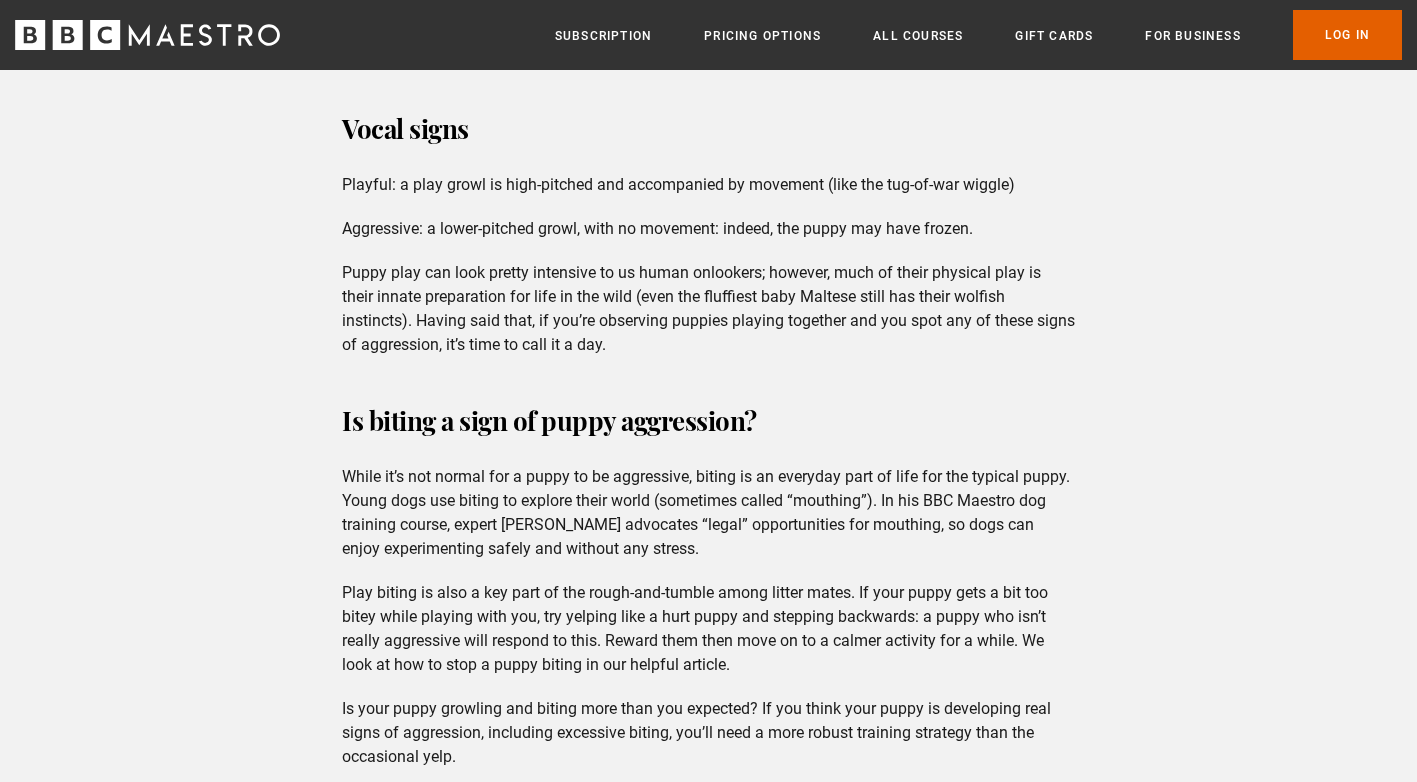 scroll, scrollTop: 2700, scrollLeft: 0, axis: vertical 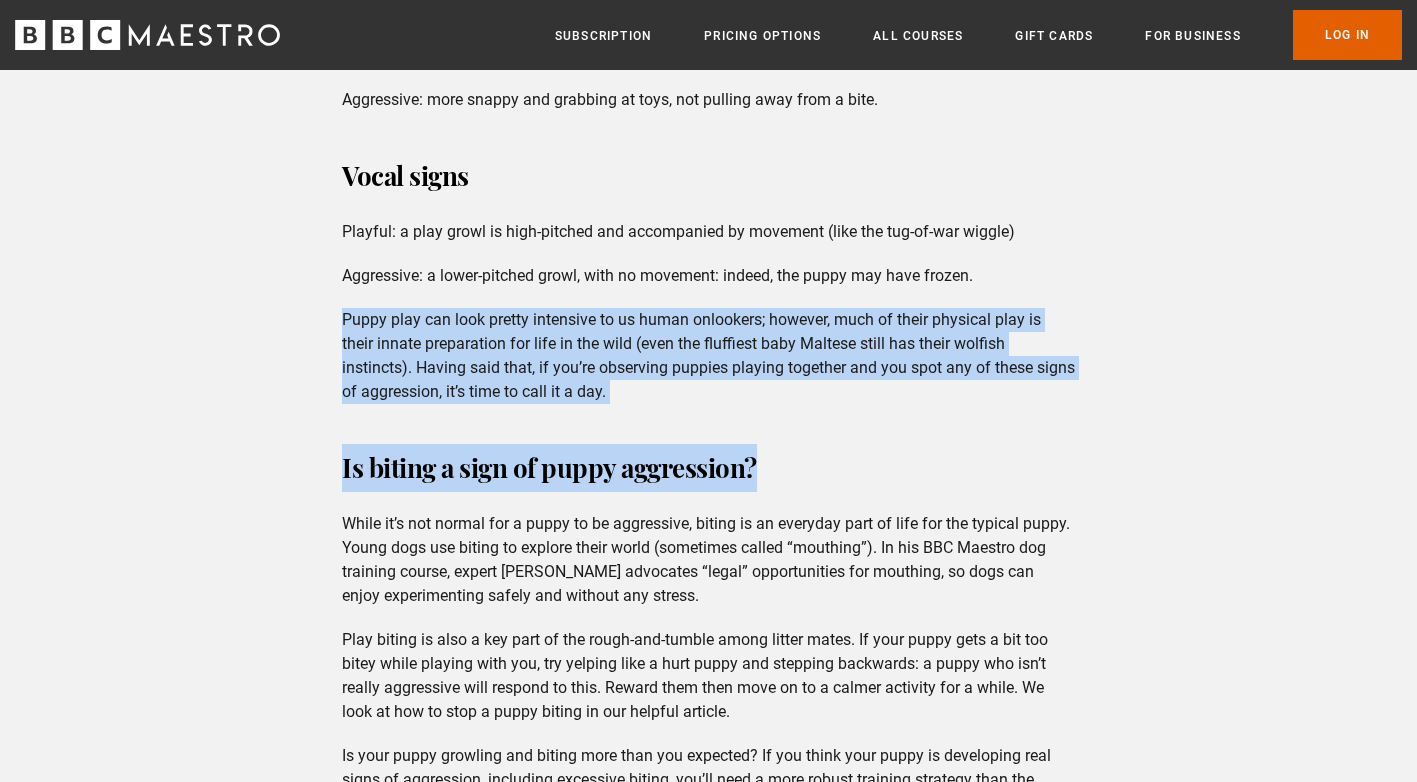 drag, startPoint x: 344, startPoint y: 317, endPoint x: 816, endPoint y: 406, distance: 480.3176 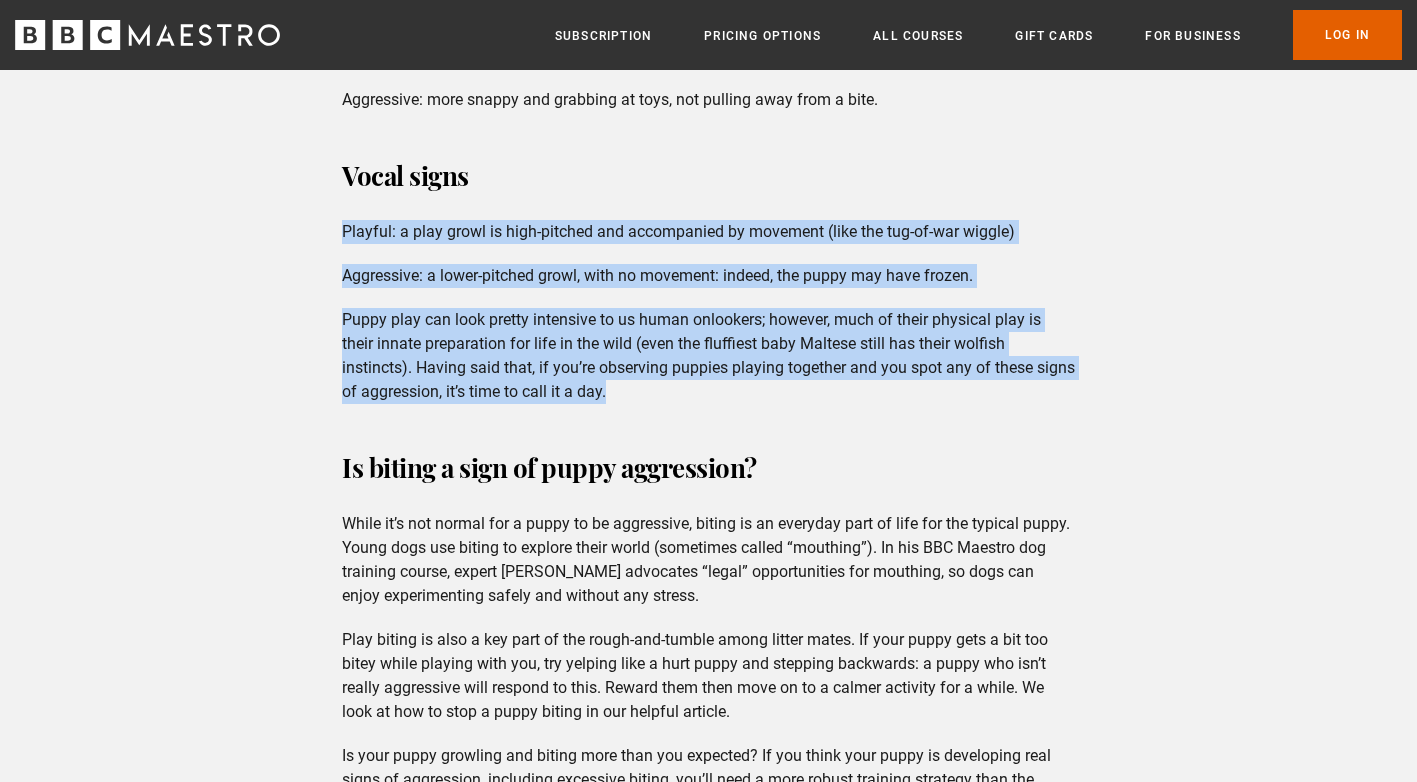 drag, startPoint x: 737, startPoint y: 389, endPoint x: 334, endPoint y: 222, distance: 436.2316 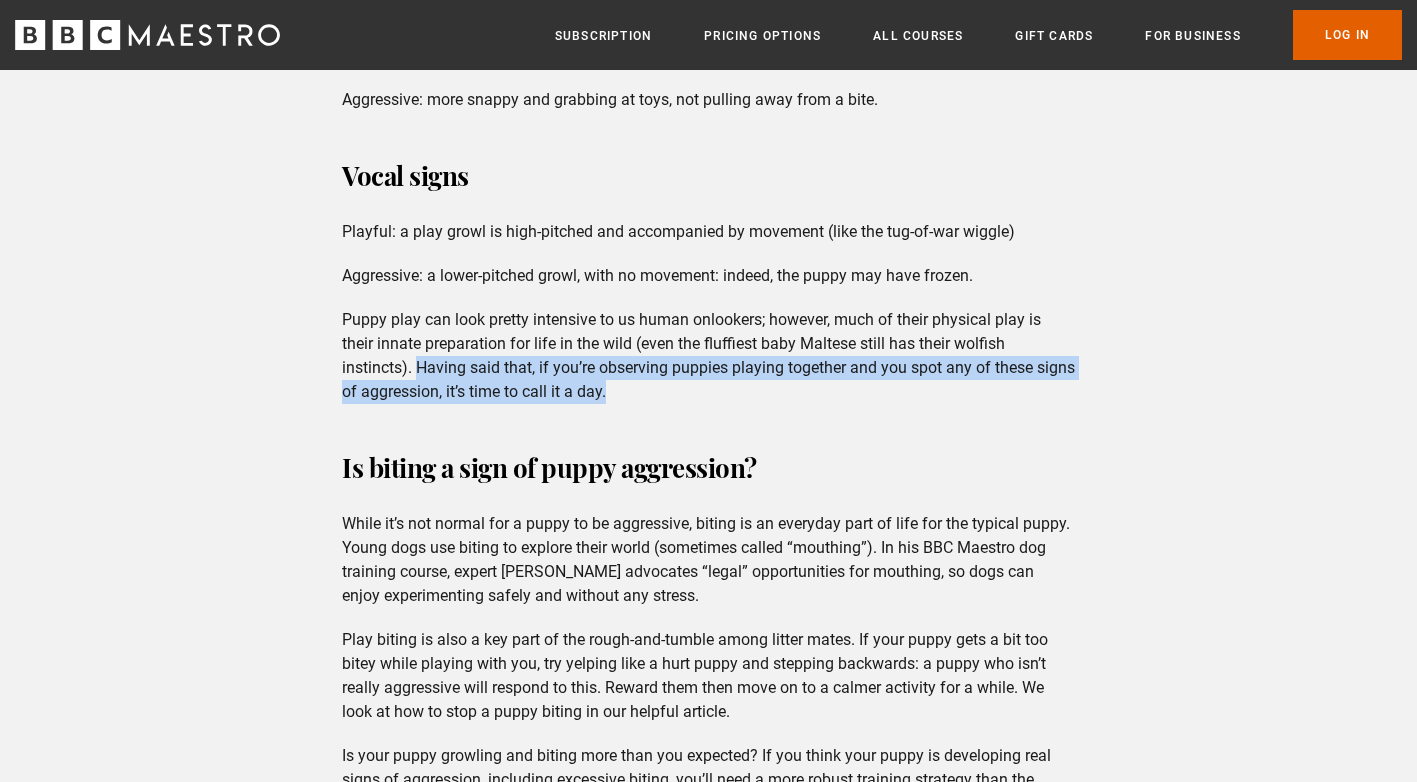 drag, startPoint x: 420, startPoint y: 365, endPoint x: 726, endPoint y: 386, distance: 306.71973 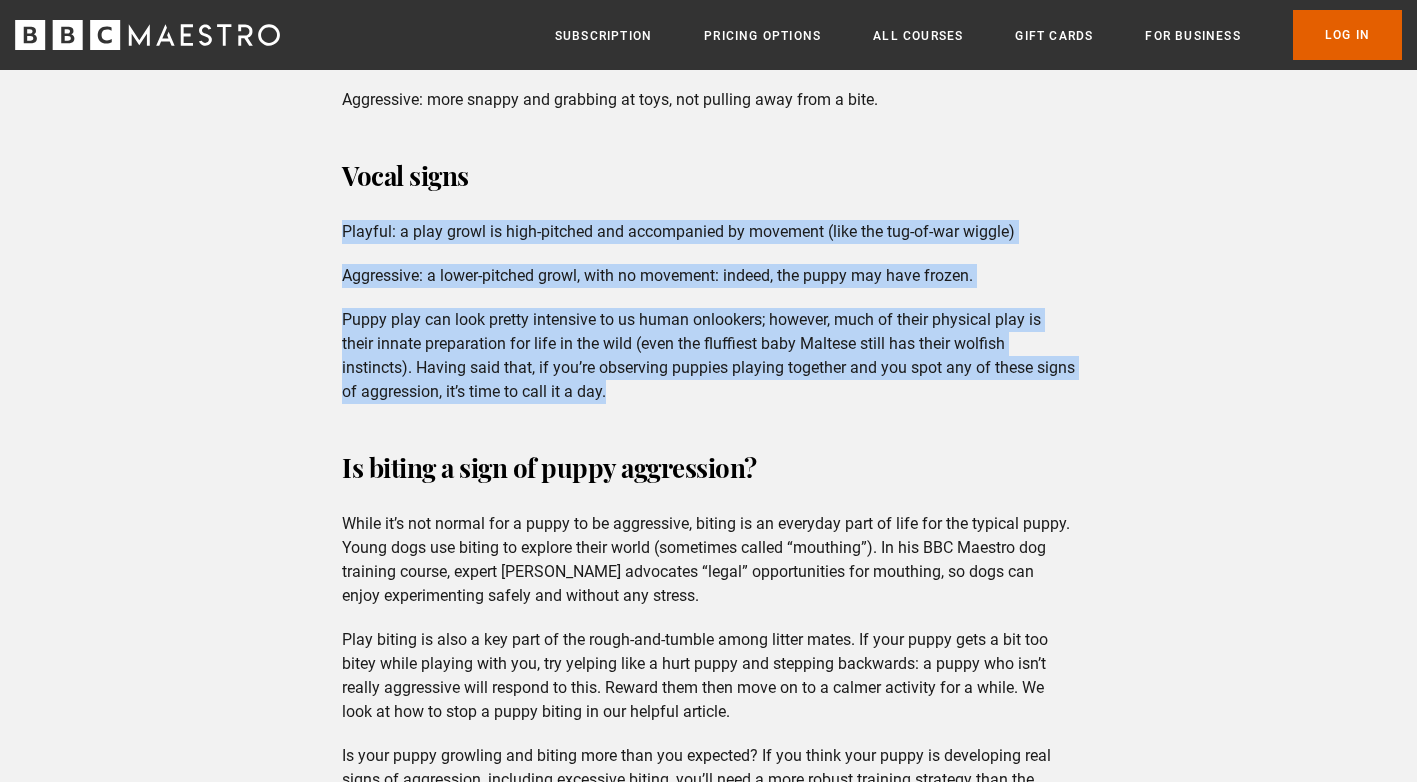 drag, startPoint x: 741, startPoint y: 396, endPoint x: 348, endPoint y: 236, distance: 424.3218 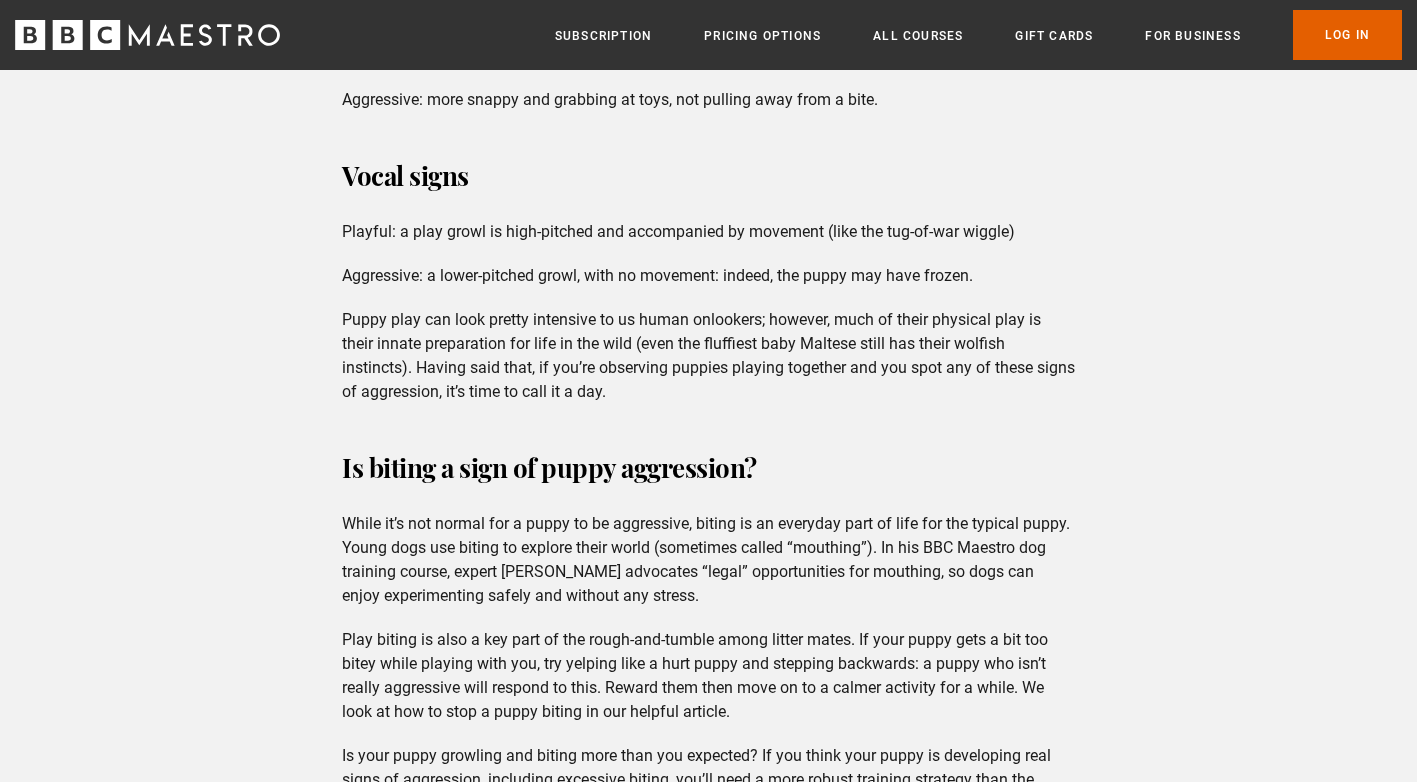 click on "How to tell the difference between puppy play and aggression
Here’s a quick guide to telling the difference between expected puppy play and aggressive behaviour.
Body language
Playful: wriggly and loose, and often stands in an eager-looking “play bow” (bum in the air).
Aggressive:   stiff and tense-looking, and can freeze in position (often accompanied by a growl)
Facial expression
Playful:   they have a soft-looking expression, with a closed mouth and their lips covering their teeth.
Aggressive: A hard stare with a closed mouth; and yes, dogs really do frown.
Play style
Playful: tugging, bowing, drawing back if another pup yelps.
Aggressive: more snappy and grabbing at toys, not pulling away from a bite.
Vocal signs
Playful: a play growl is high-pitched and accompanied by movement (like the tug-of-war wiggle)
Aggressive: a lower-pitched growl, with no movement: indeed, the puppy may have frozen." at bounding box center (708, 1499) 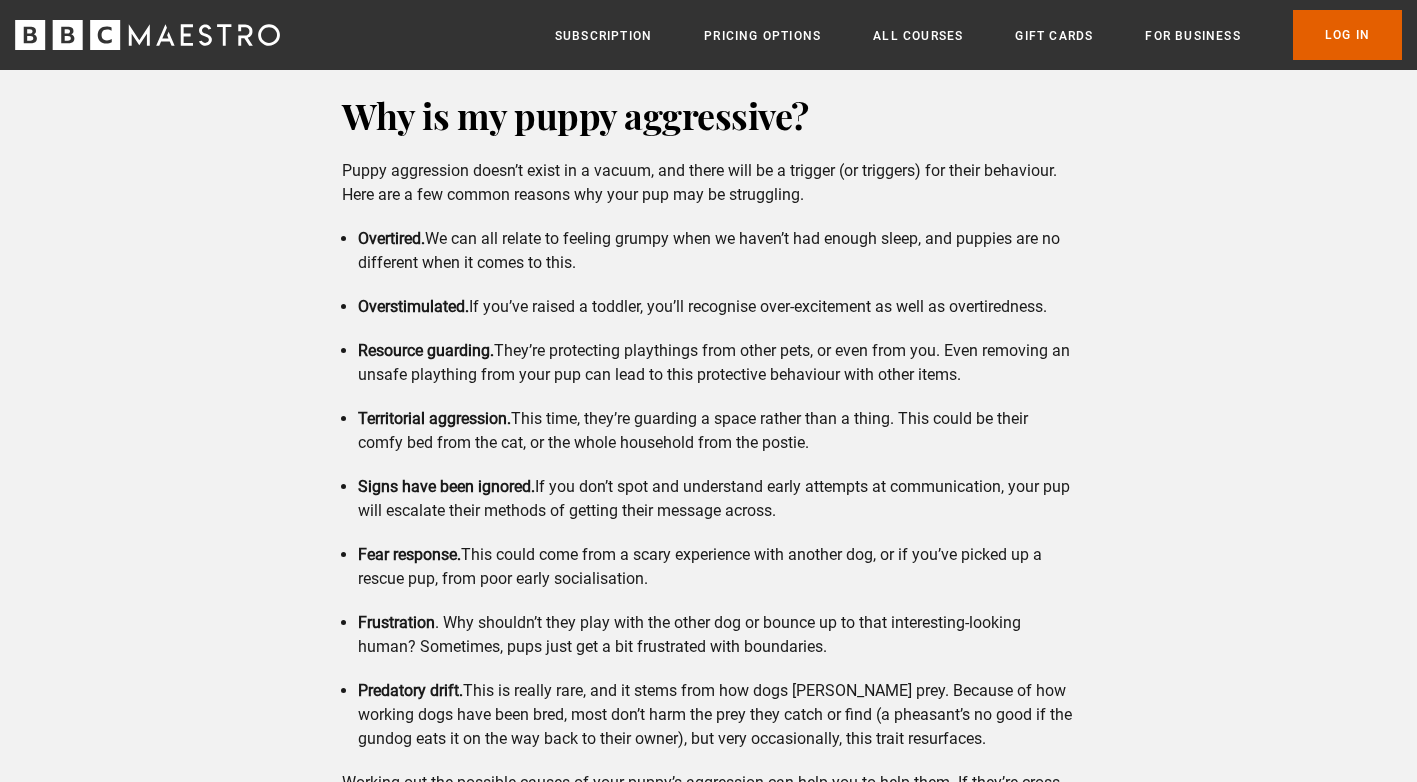 scroll, scrollTop: 3700, scrollLeft: 0, axis: vertical 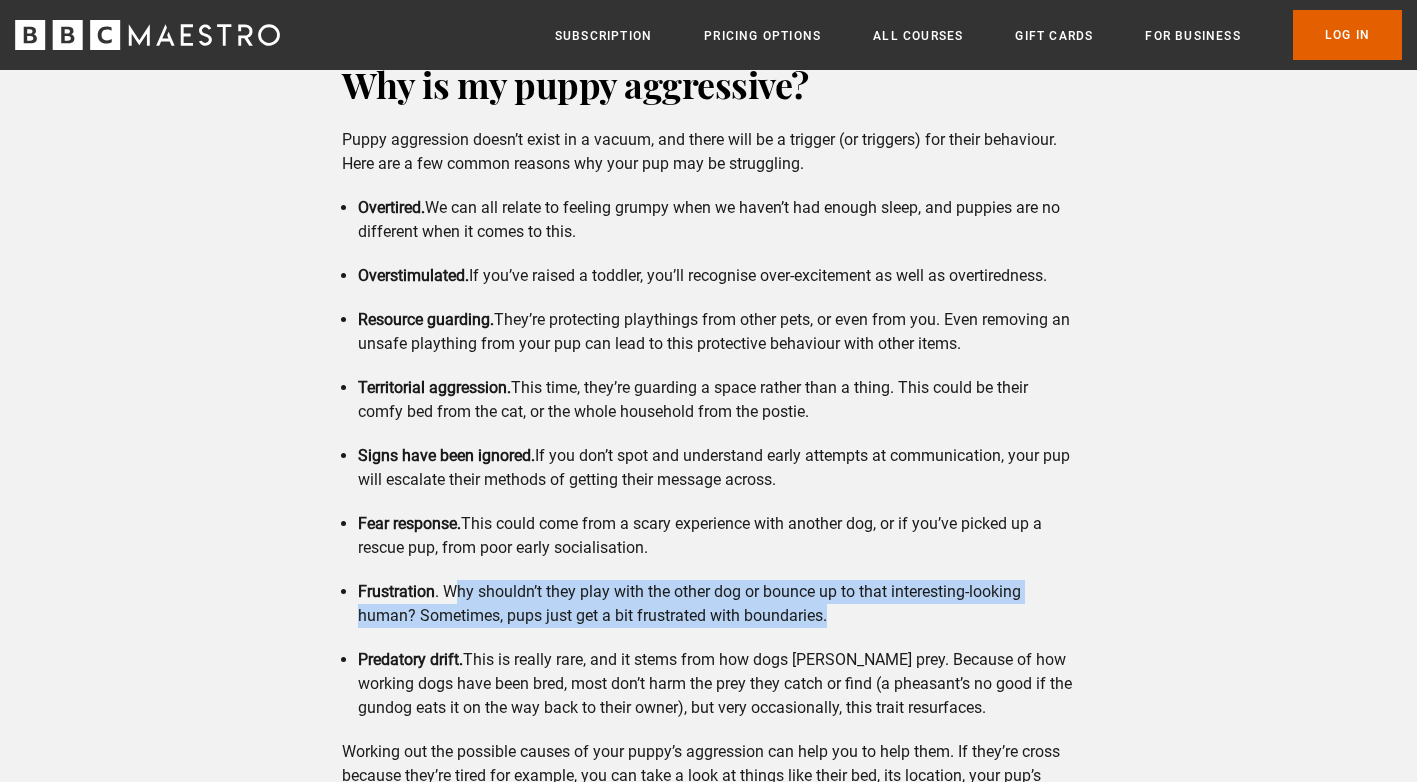 drag, startPoint x: 457, startPoint y: 585, endPoint x: 861, endPoint y: 621, distance: 405.6008 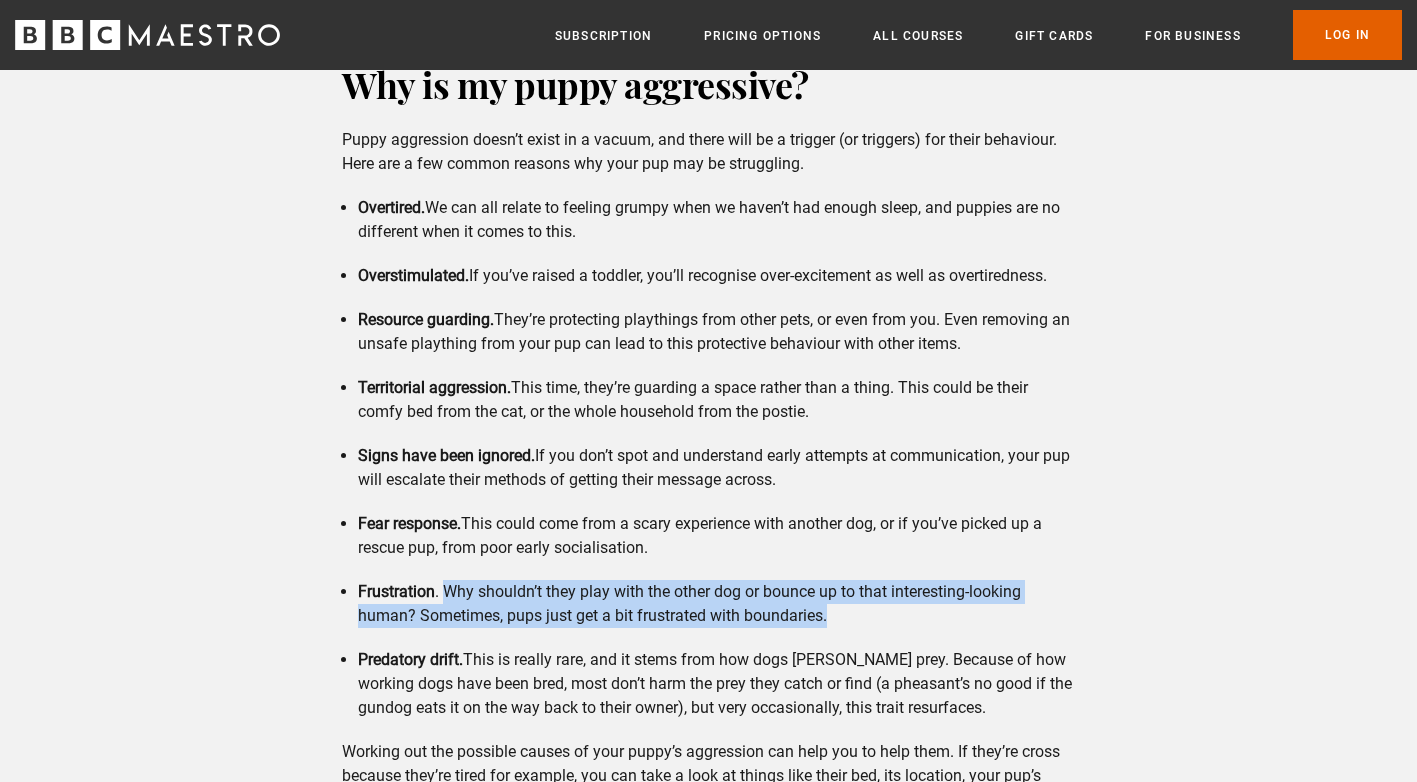 drag, startPoint x: 861, startPoint y: 621, endPoint x: 443, endPoint y: 599, distance: 418.57855 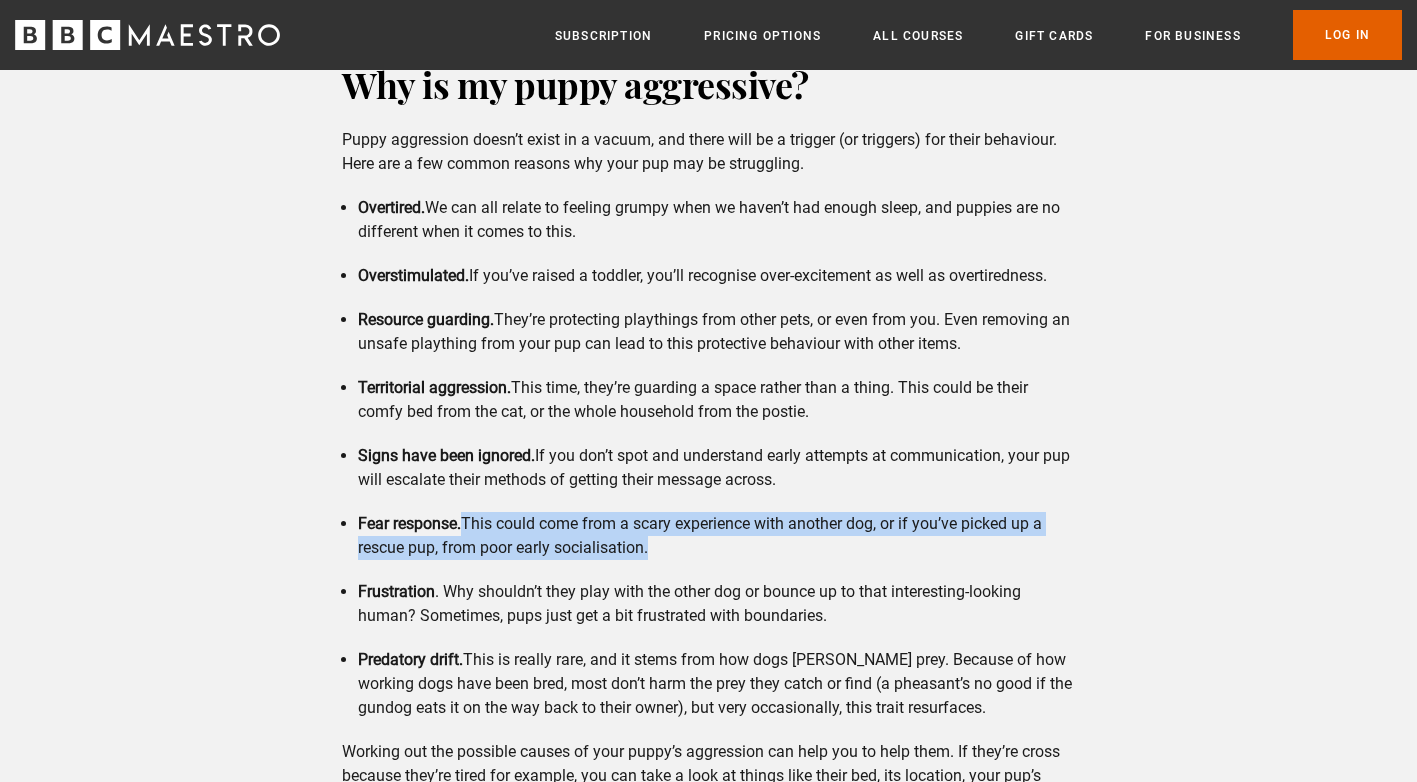 drag, startPoint x: 690, startPoint y: 548, endPoint x: 476, endPoint y: 531, distance: 214.67418 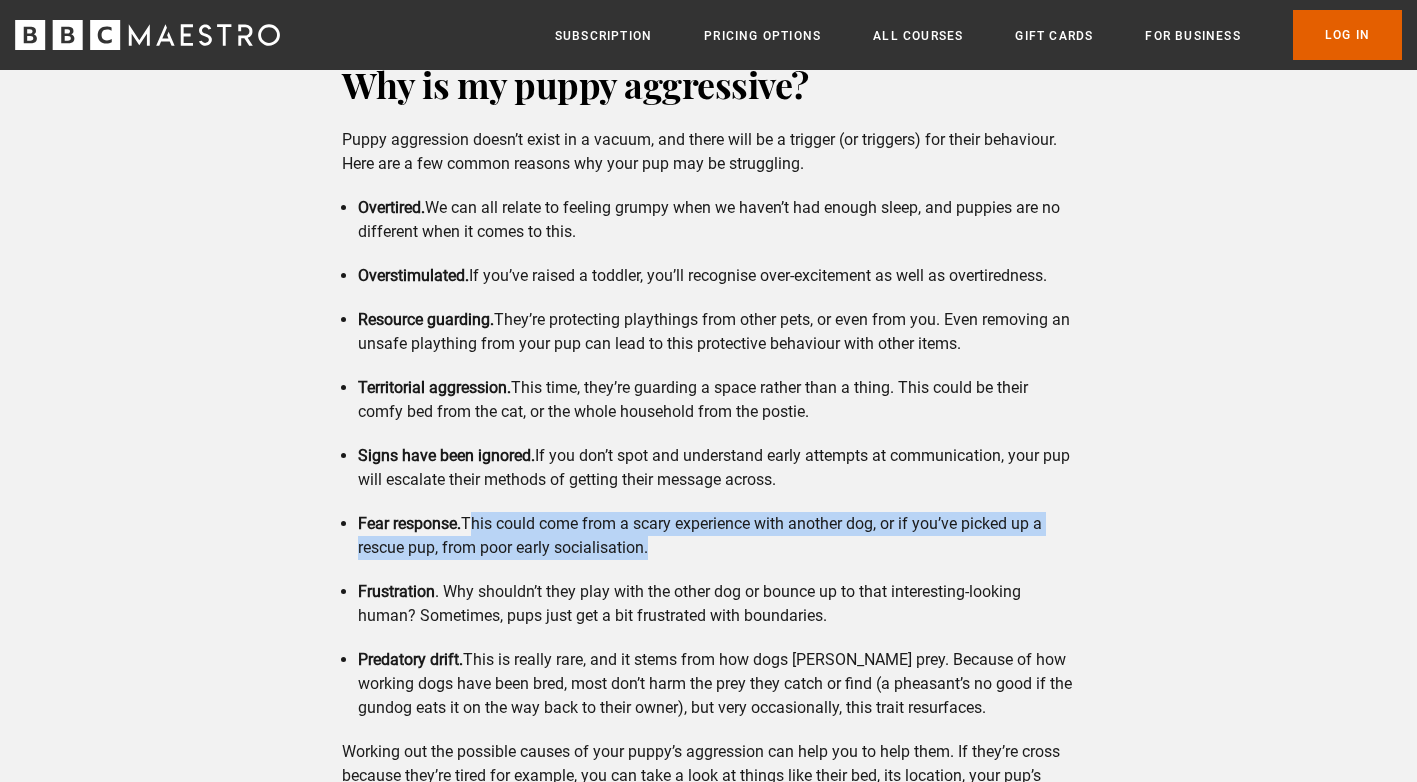 drag, startPoint x: 476, startPoint y: 531, endPoint x: 706, endPoint y: 539, distance: 230.13908 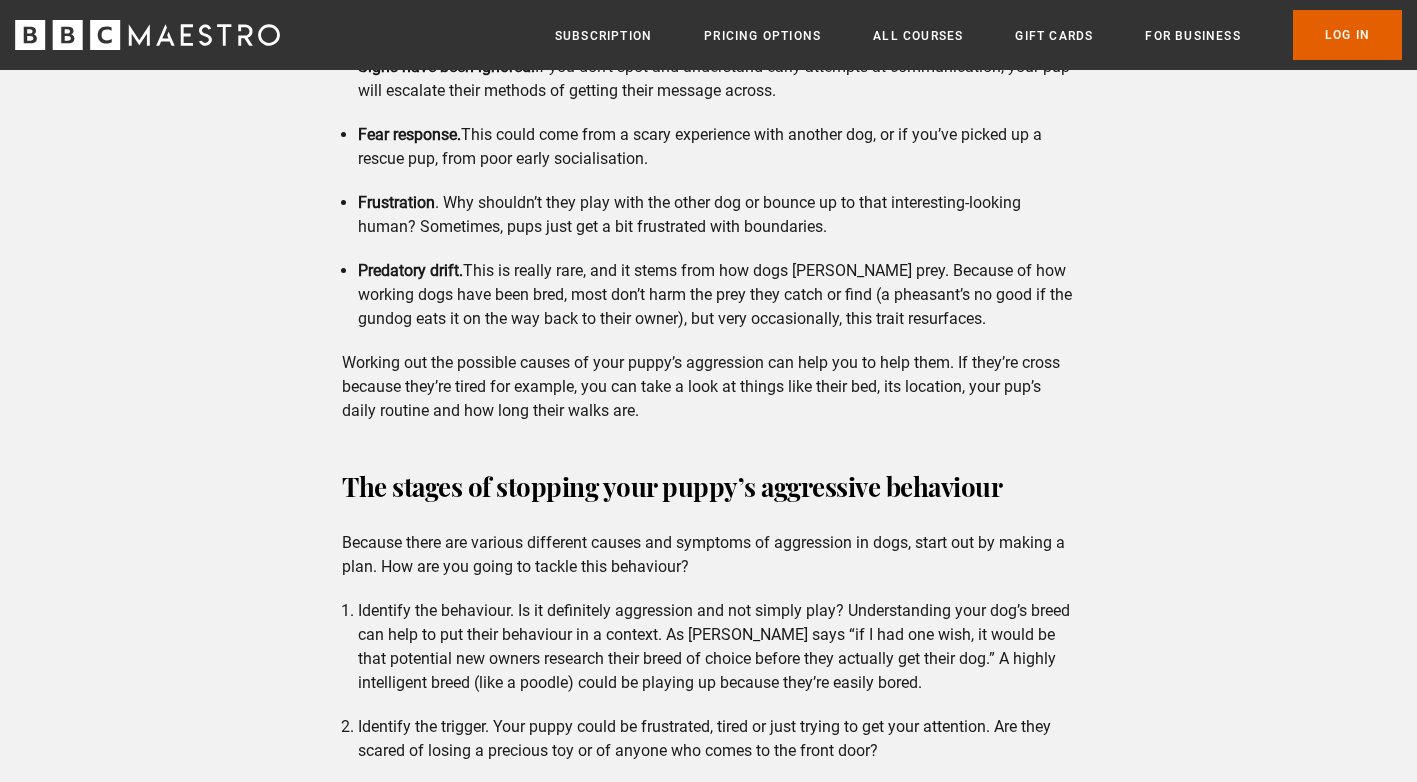scroll, scrollTop: 4100, scrollLeft: 0, axis: vertical 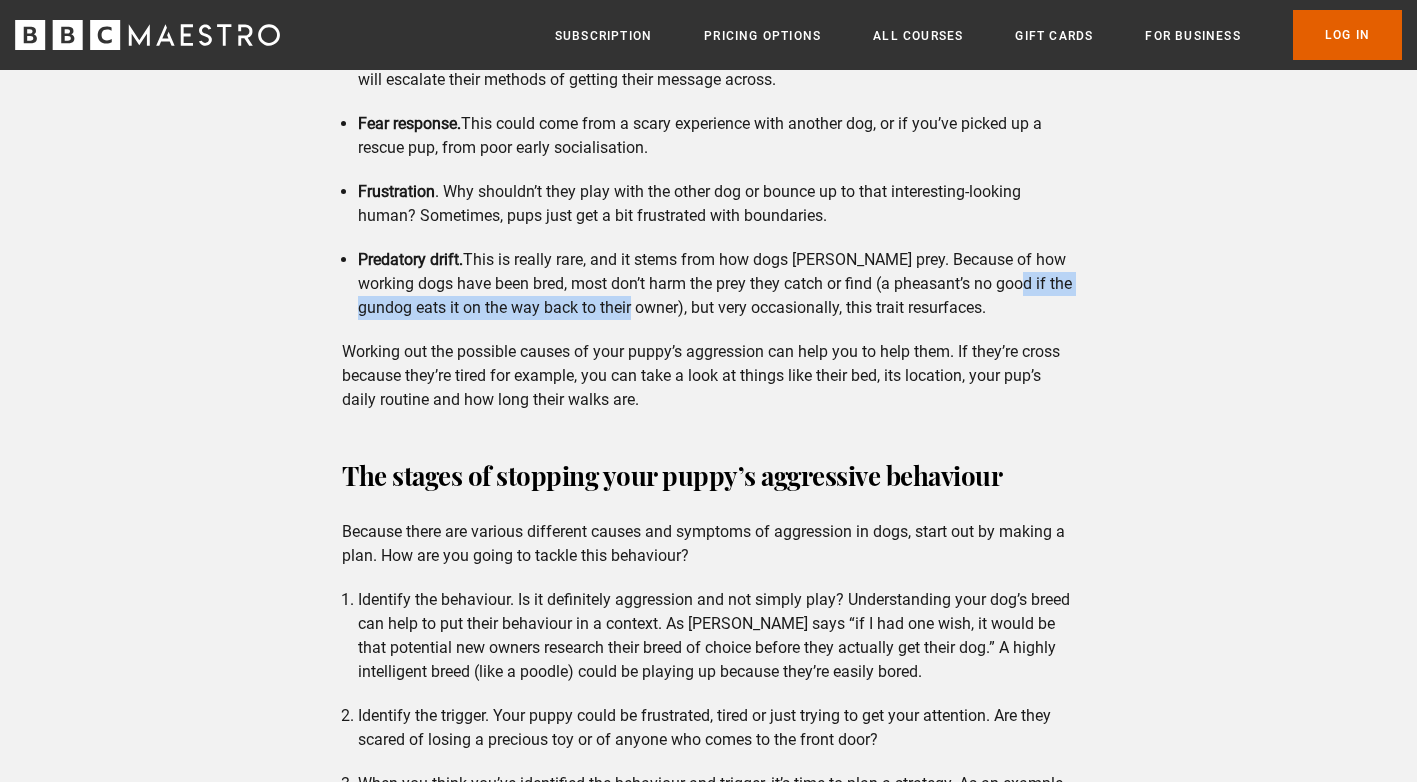 drag, startPoint x: 688, startPoint y: 309, endPoint x: 1096, endPoint y: 296, distance: 408.20706 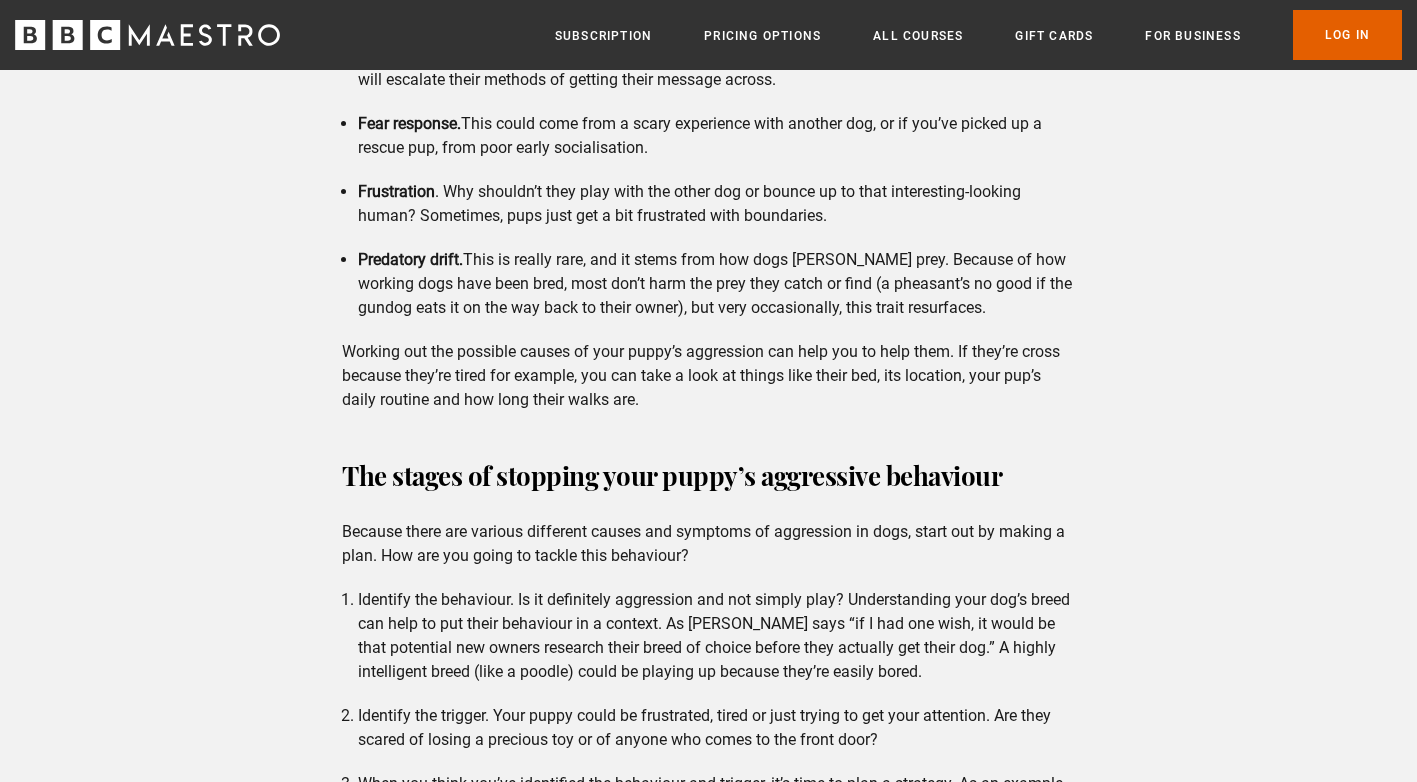 drag, startPoint x: 1096, startPoint y: 296, endPoint x: 1062, endPoint y: 311, distance: 37.161808 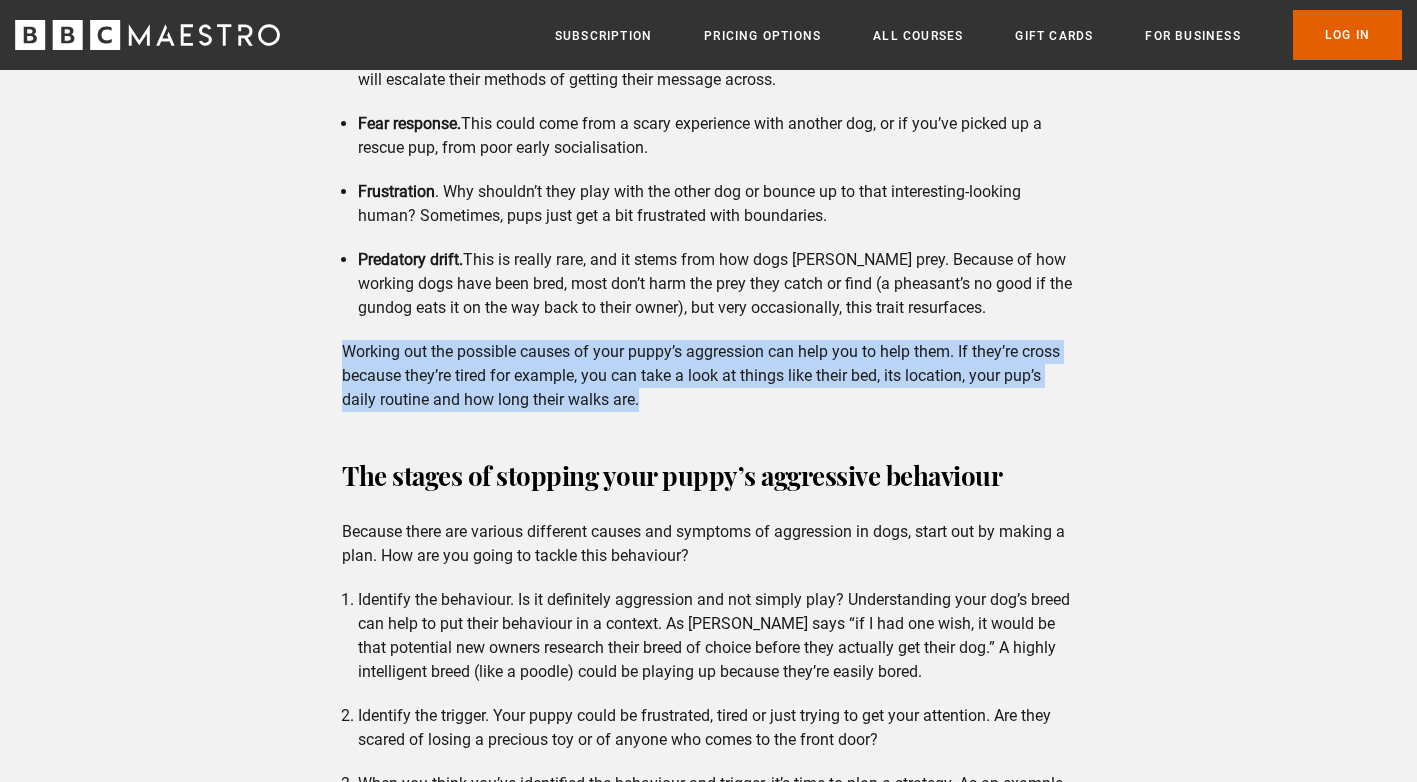 drag, startPoint x: 343, startPoint y: 348, endPoint x: 665, endPoint y: 403, distance: 326.66342 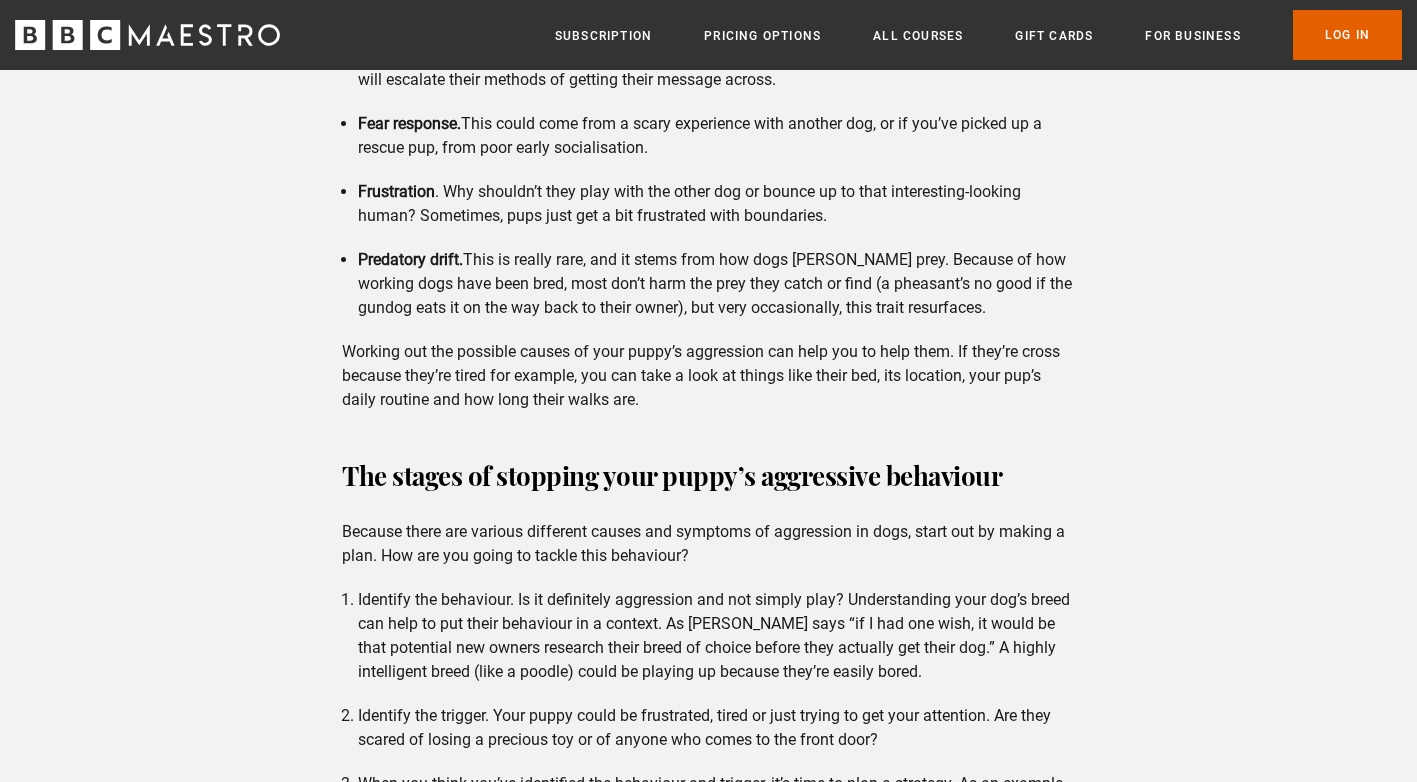 click on "The stages of stopping your puppy’s aggressive behaviour" at bounding box center (708, 476) 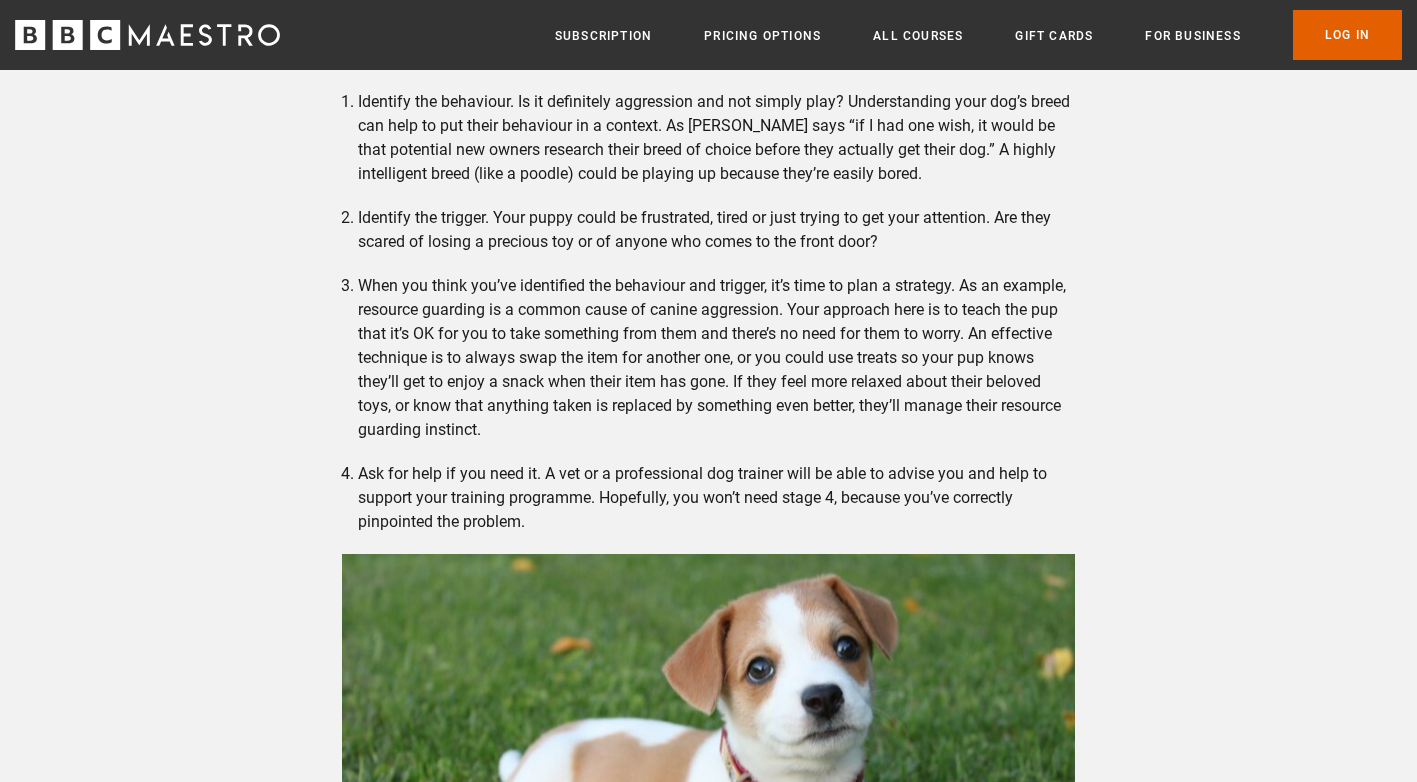 scroll, scrollTop: 4600, scrollLeft: 0, axis: vertical 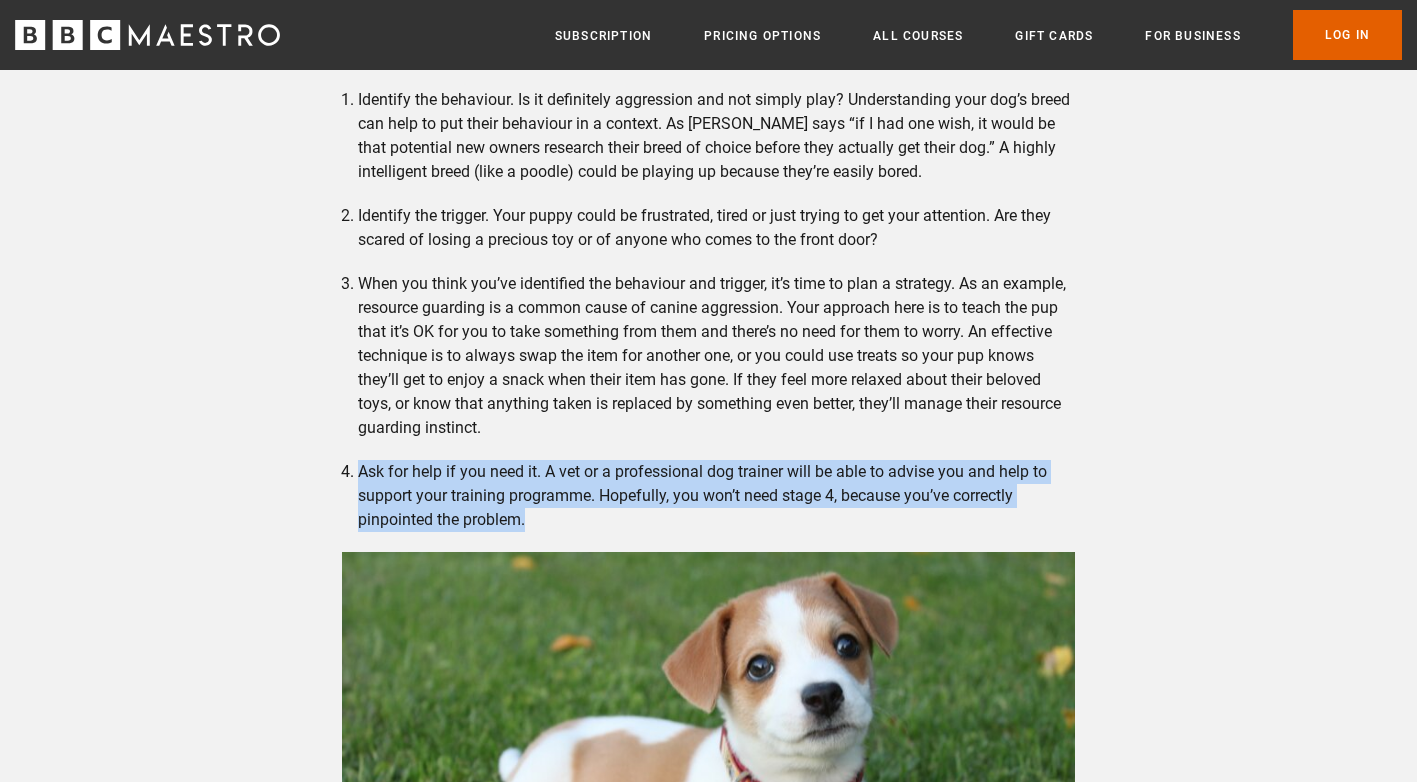 drag, startPoint x: 362, startPoint y: 465, endPoint x: 603, endPoint y: 515, distance: 246.13208 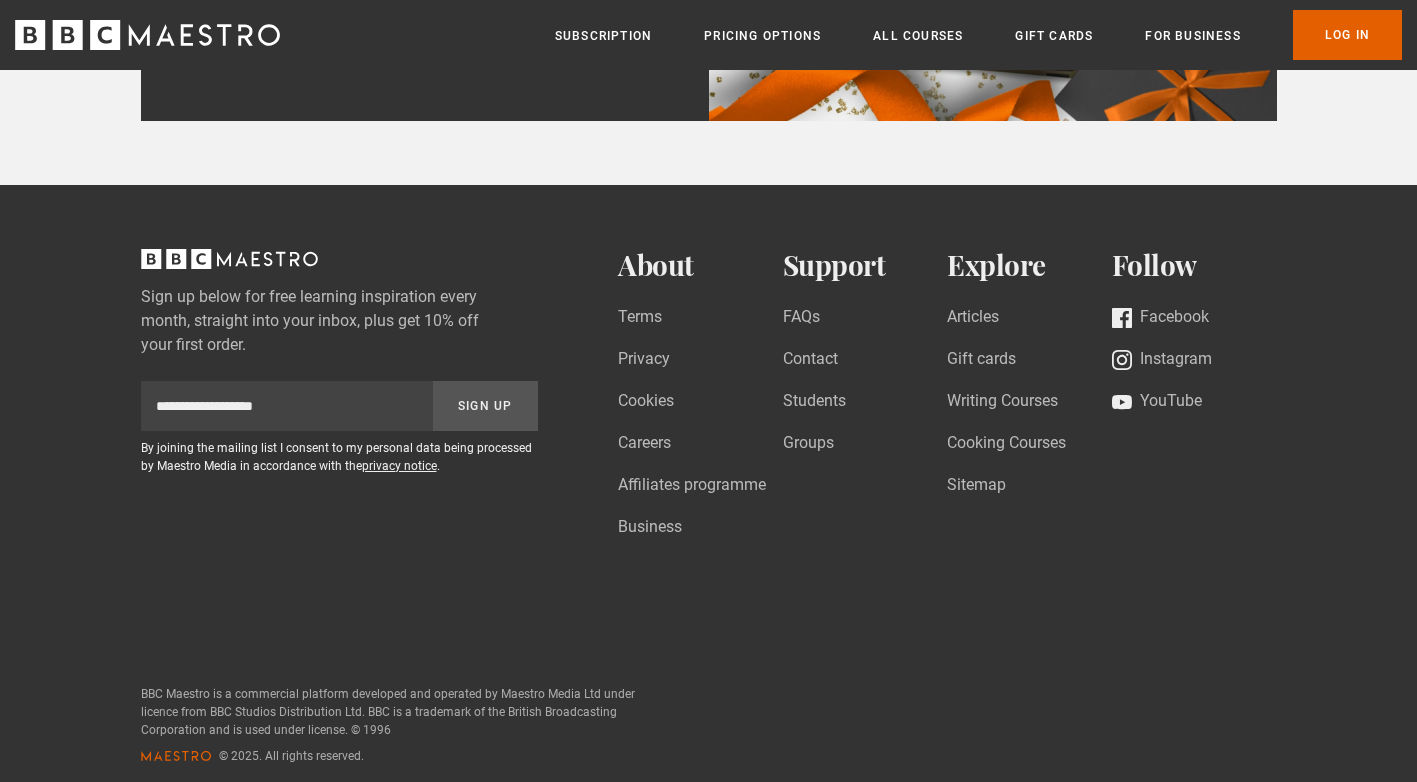 scroll, scrollTop: 7428, scrollLeft: 0, axis: vertical 